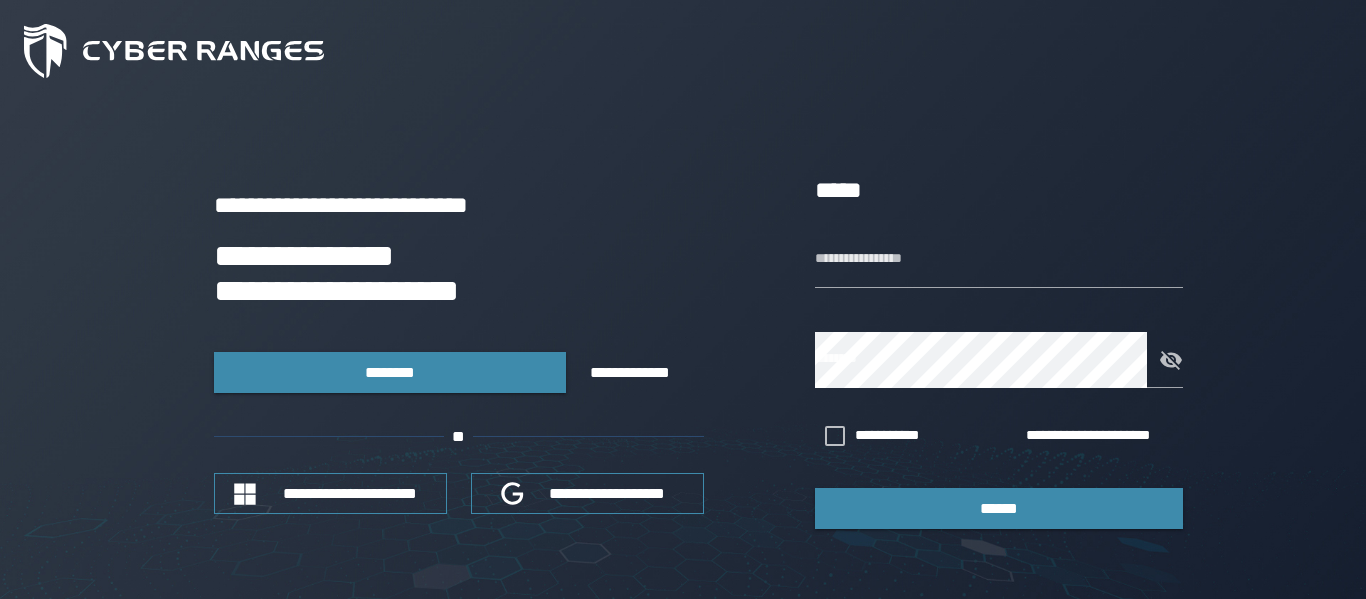 scroll, scrollTop: 0, scrollLeft: 0, axis: both 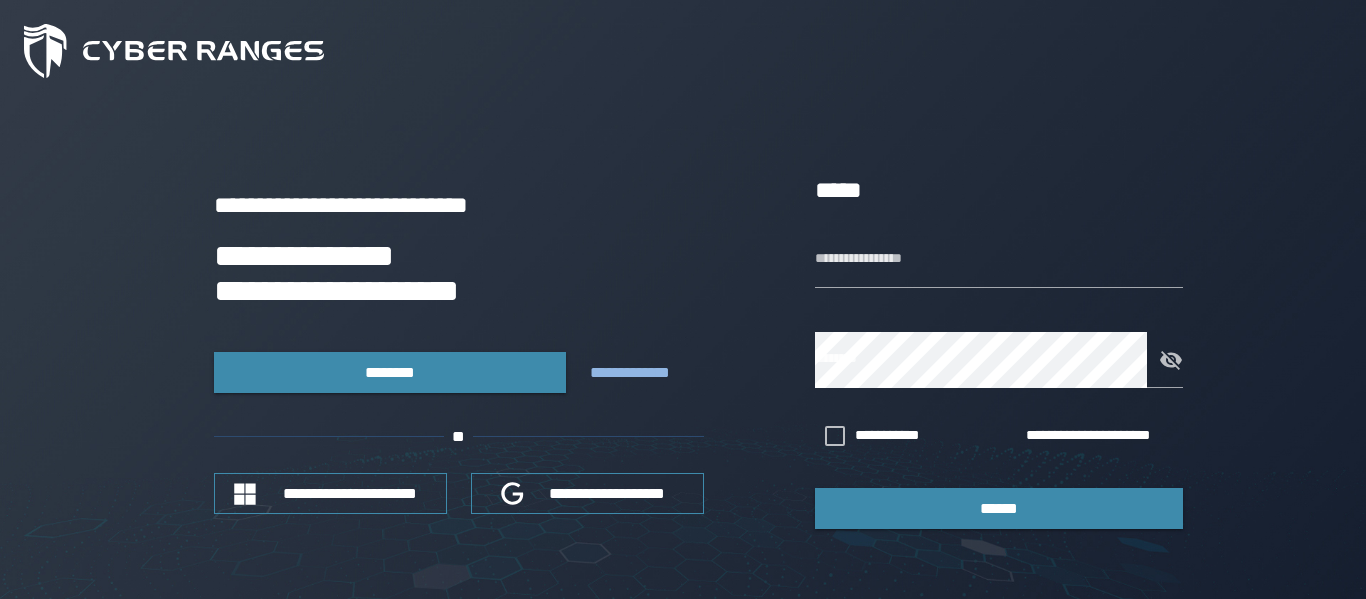 click on "**********" at bounding box center (642, 373) 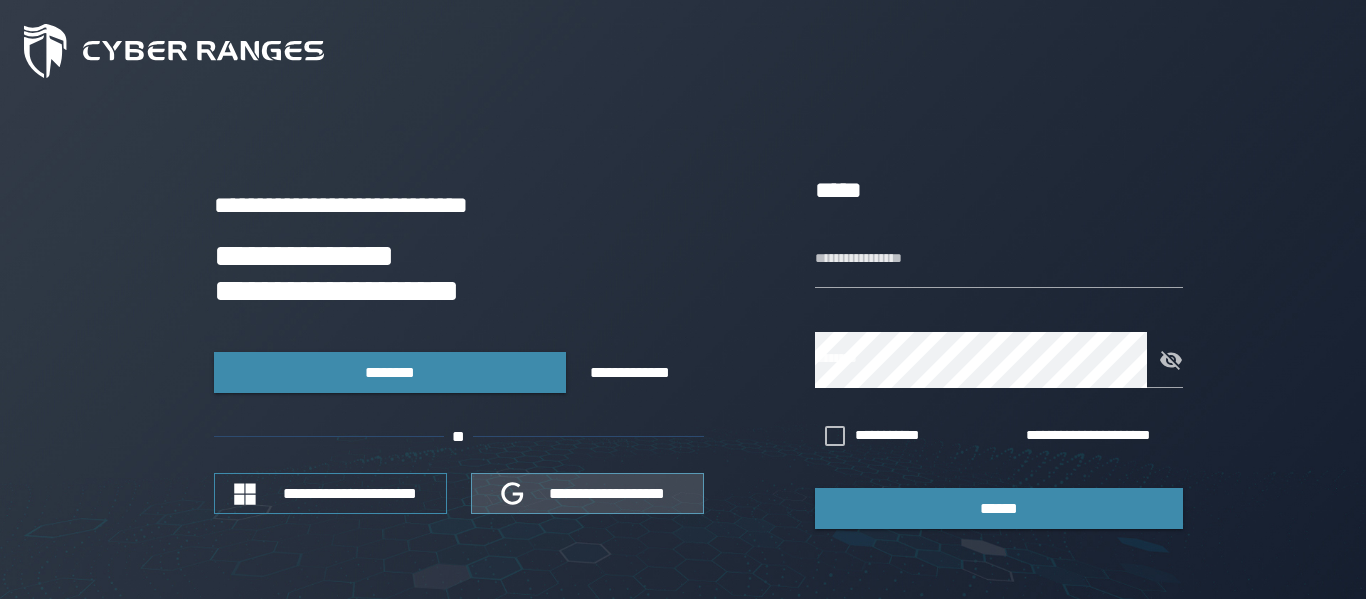 click on "**********" at bounding box center [608, 493] 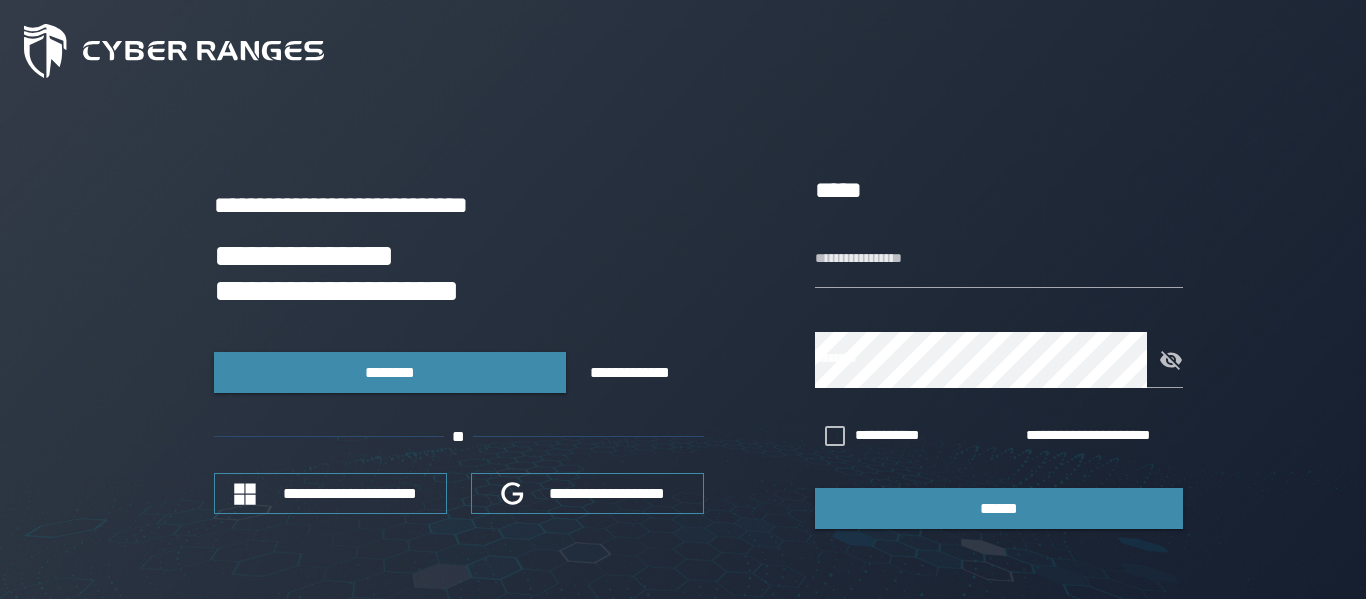scroll, scrollTop: 0, scrollLeft: 0, axis: both 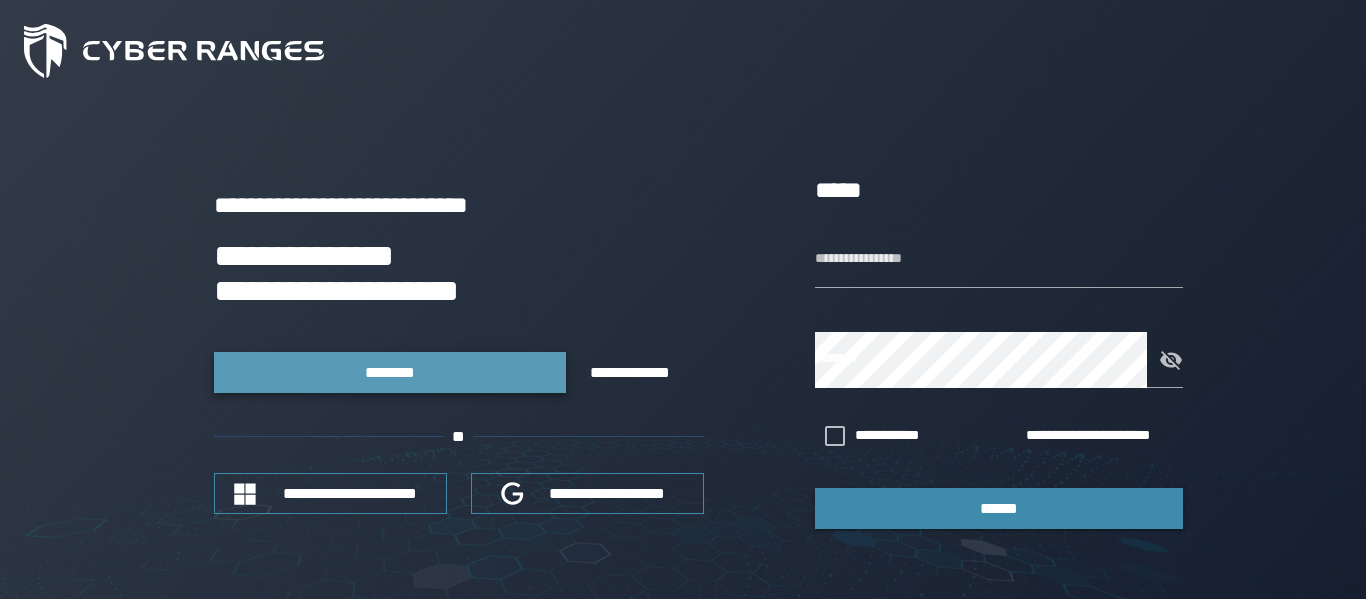 click on "********" at bounding box center [389, 372] 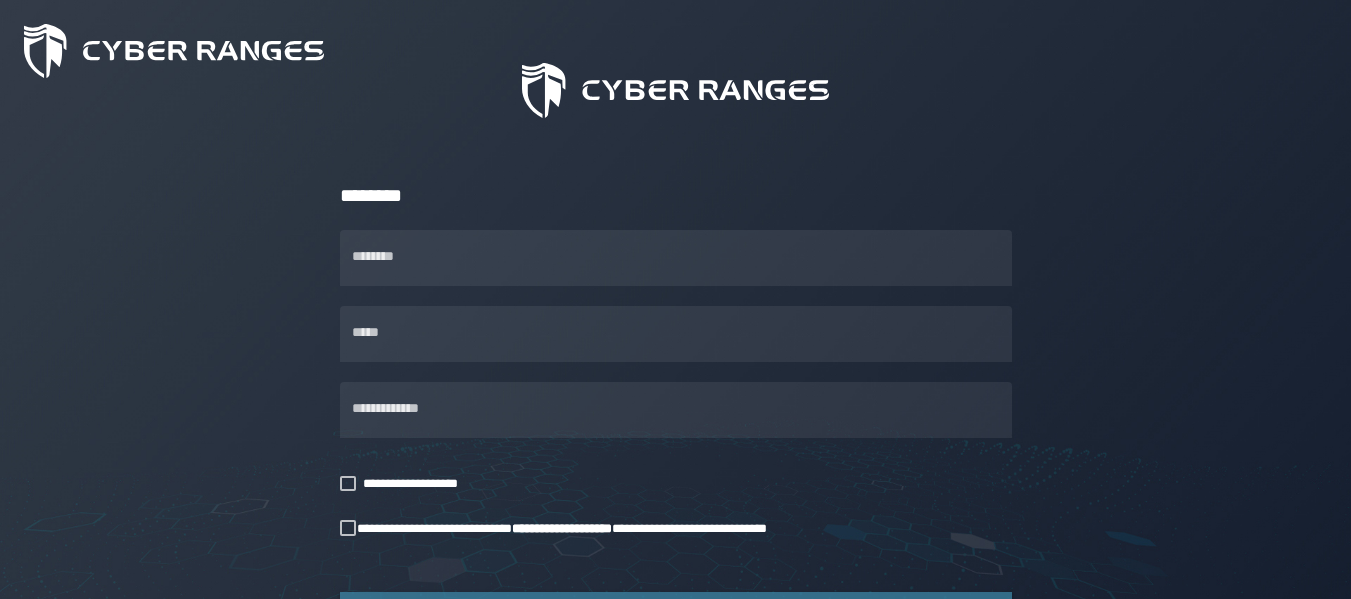 scroll, scrollTop: 105, scrollLeft: 0, axis: vertical 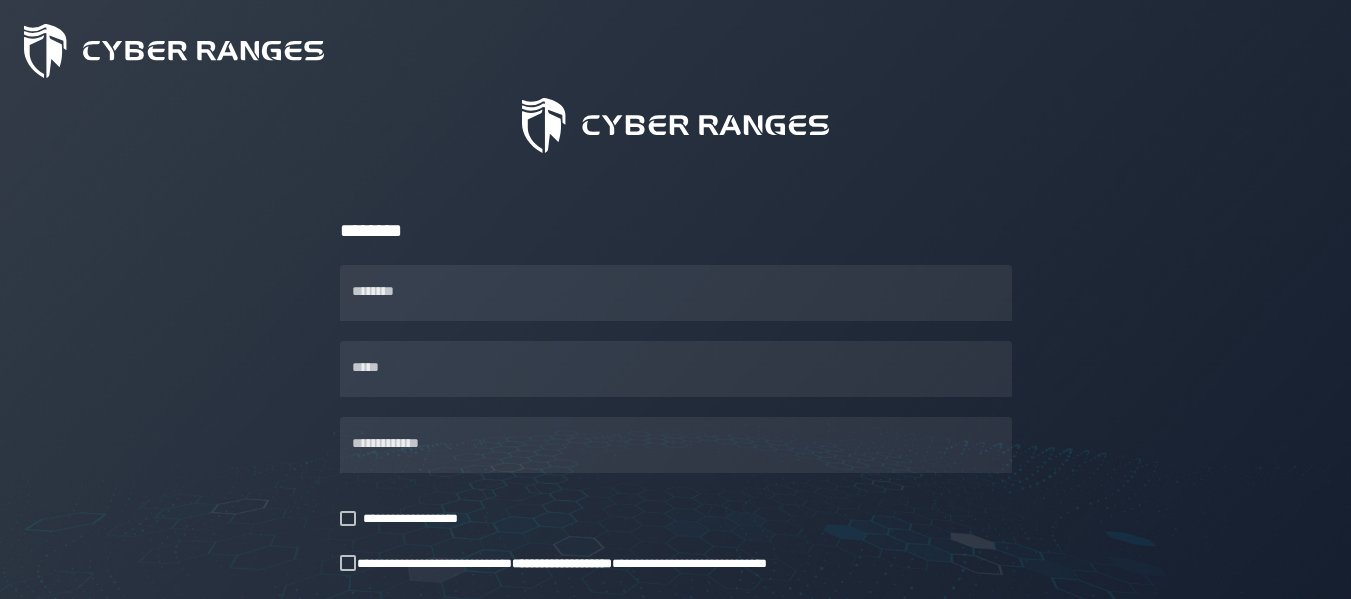 click at bounding box center [675, 125] 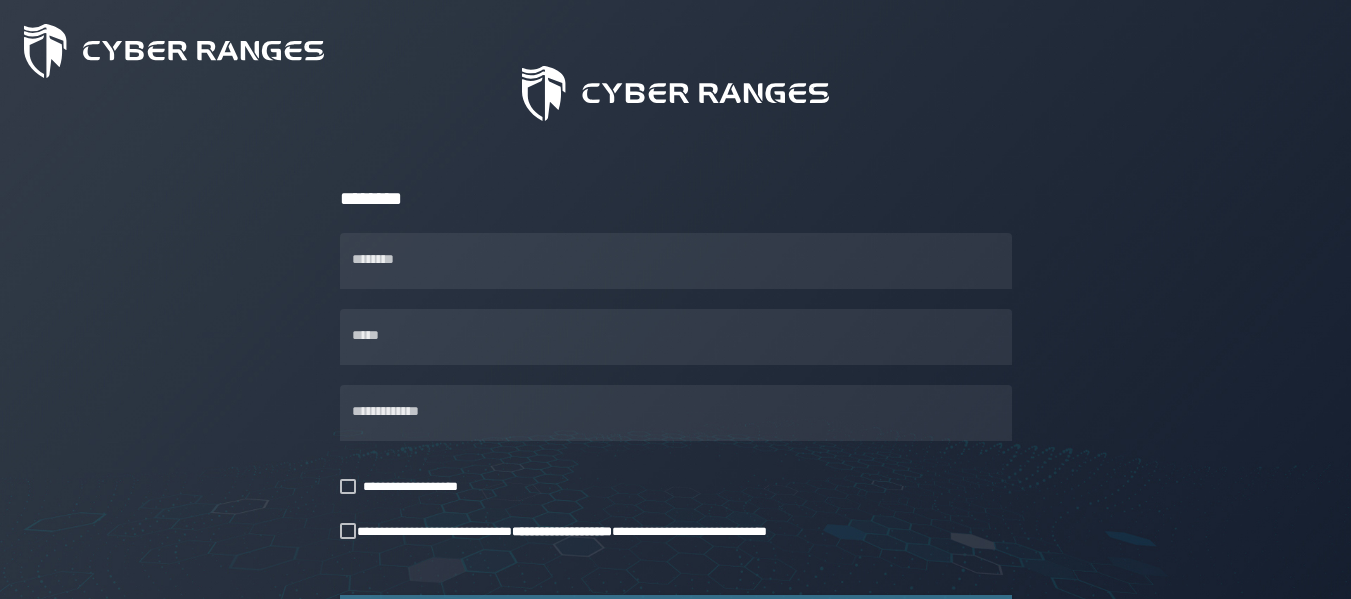 scroll, scrollTop: 105, scrollLeft: 0, axis: vertical 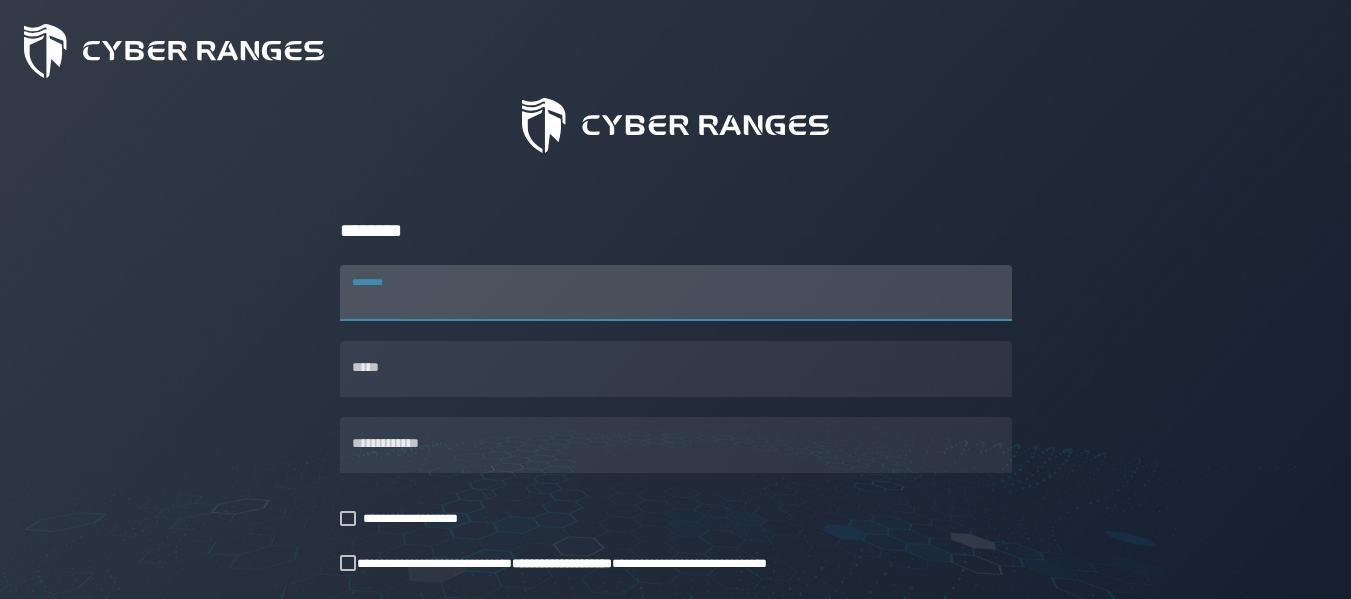 click on "********" at bounding box center (676, 293) 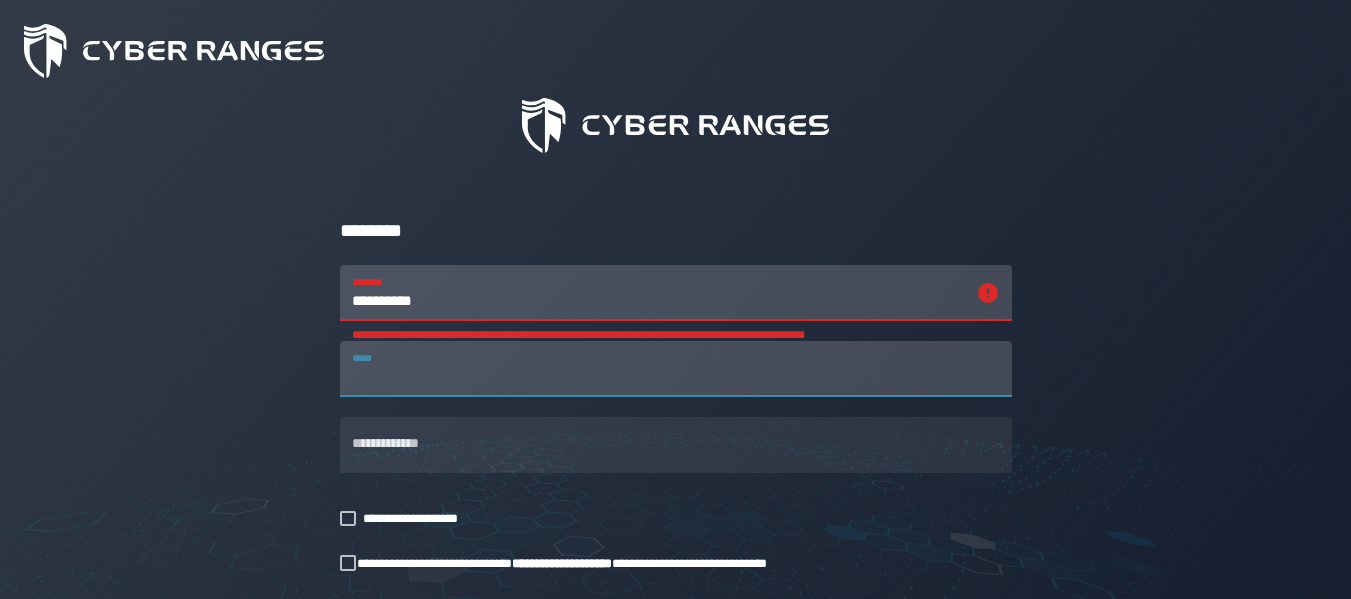 click on "*****" at bounding box center [676, 369] 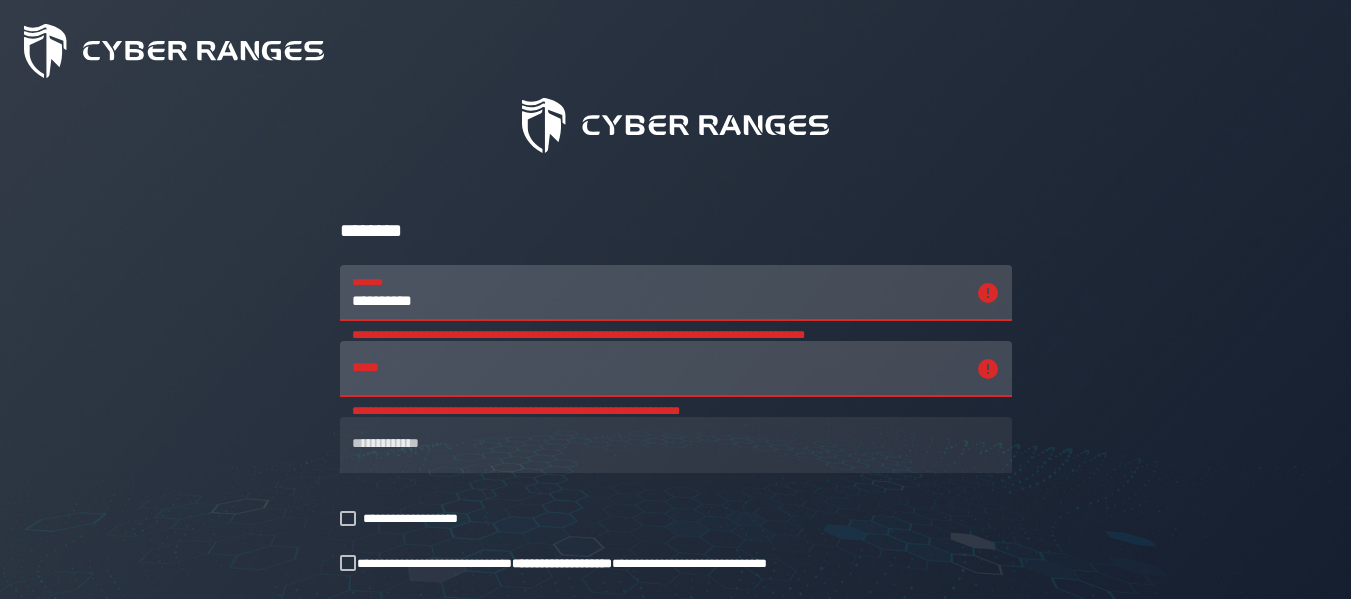 drag, startPoint x: 431, startPoint y: 290, endPoint x: 303, endPoint y: 314, distance: 130.23056 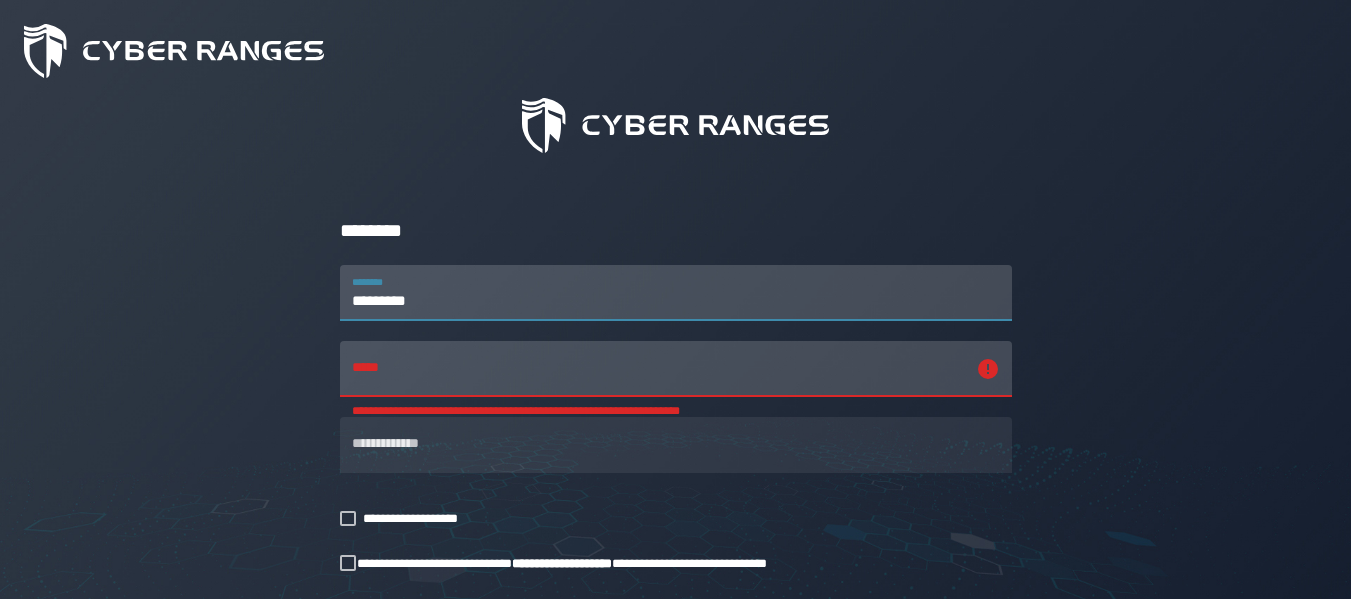 type on "*********" 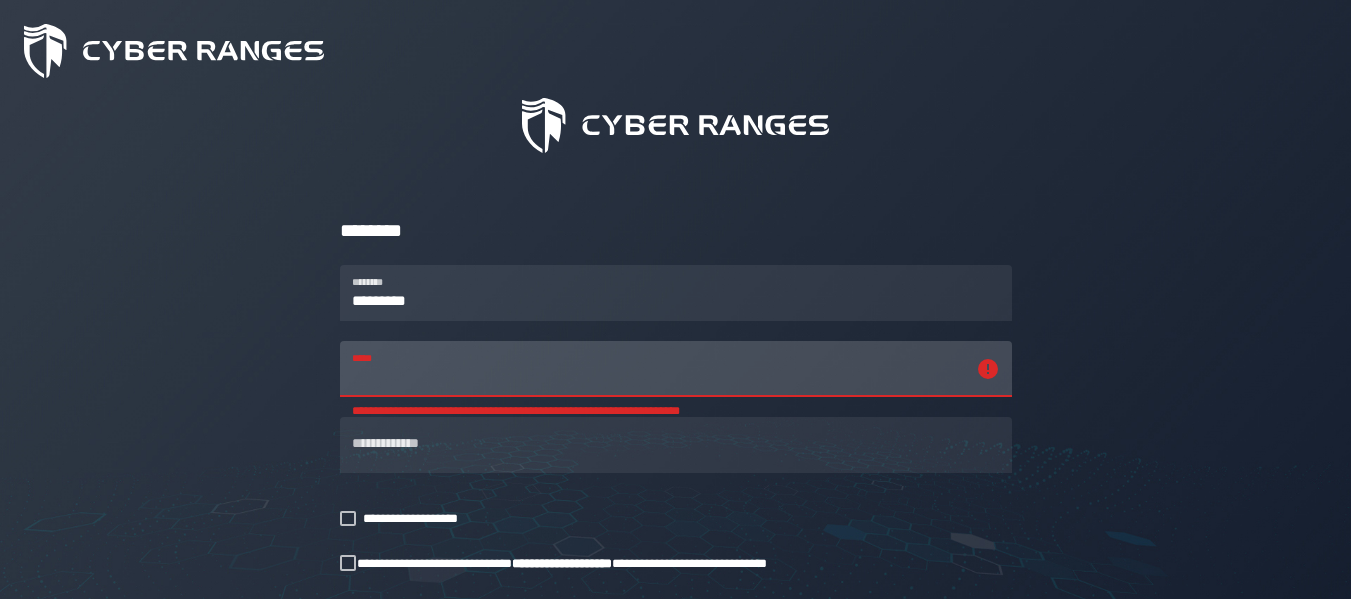 click on "**********" at bounding box center [658, 369] 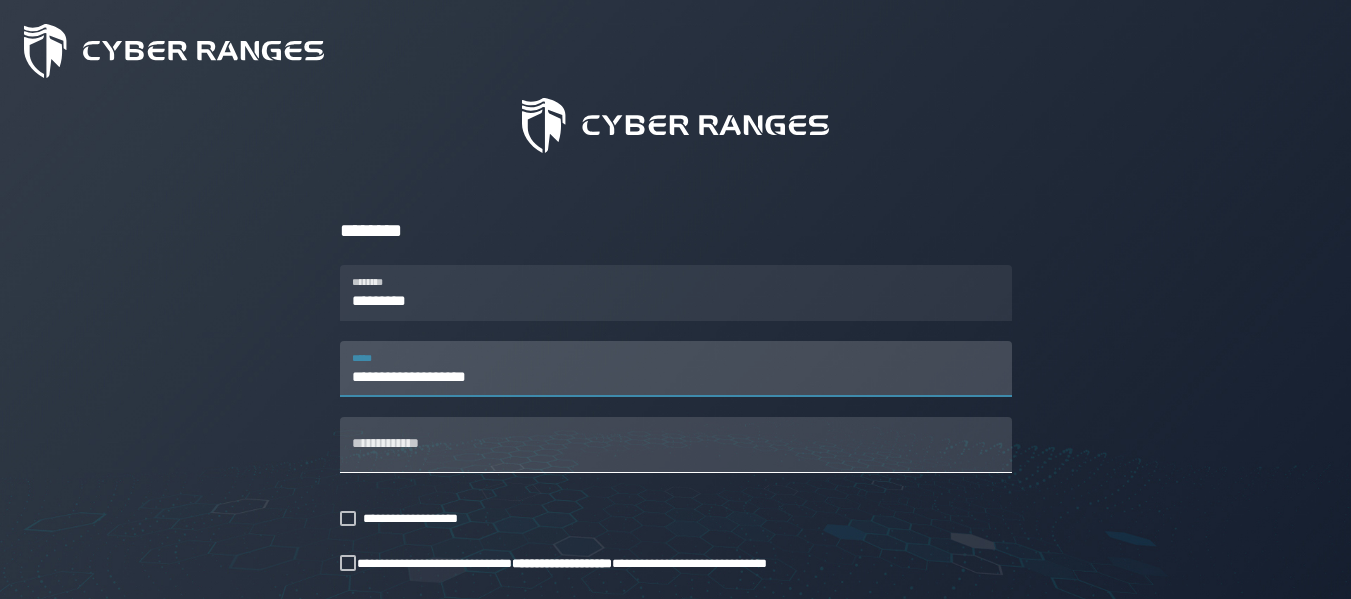 type on "**********" 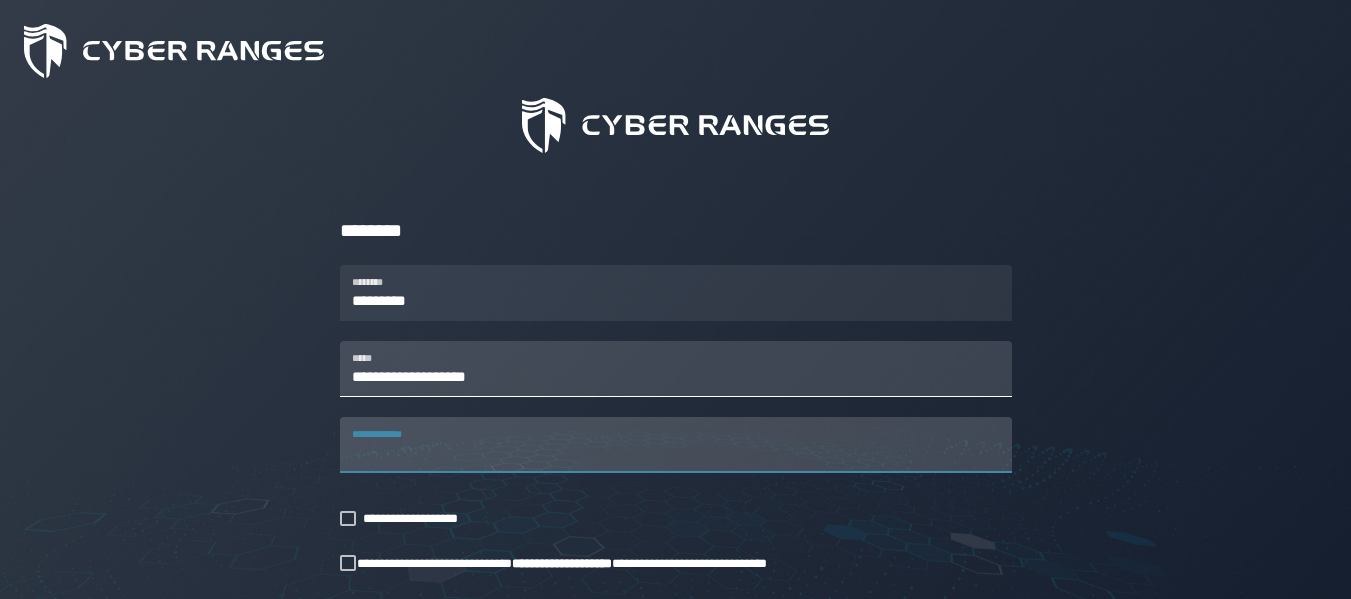 click on "**********" at bounding box center [676, 369] 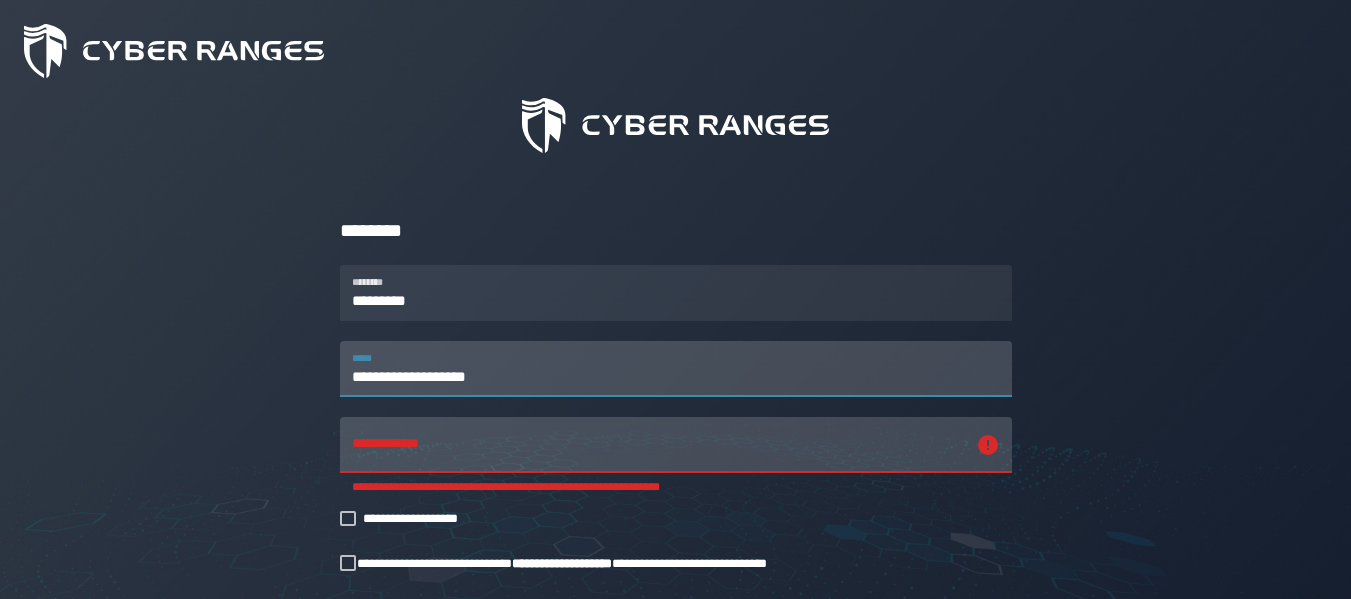 click on "**********" at bounding box center [676, 369] 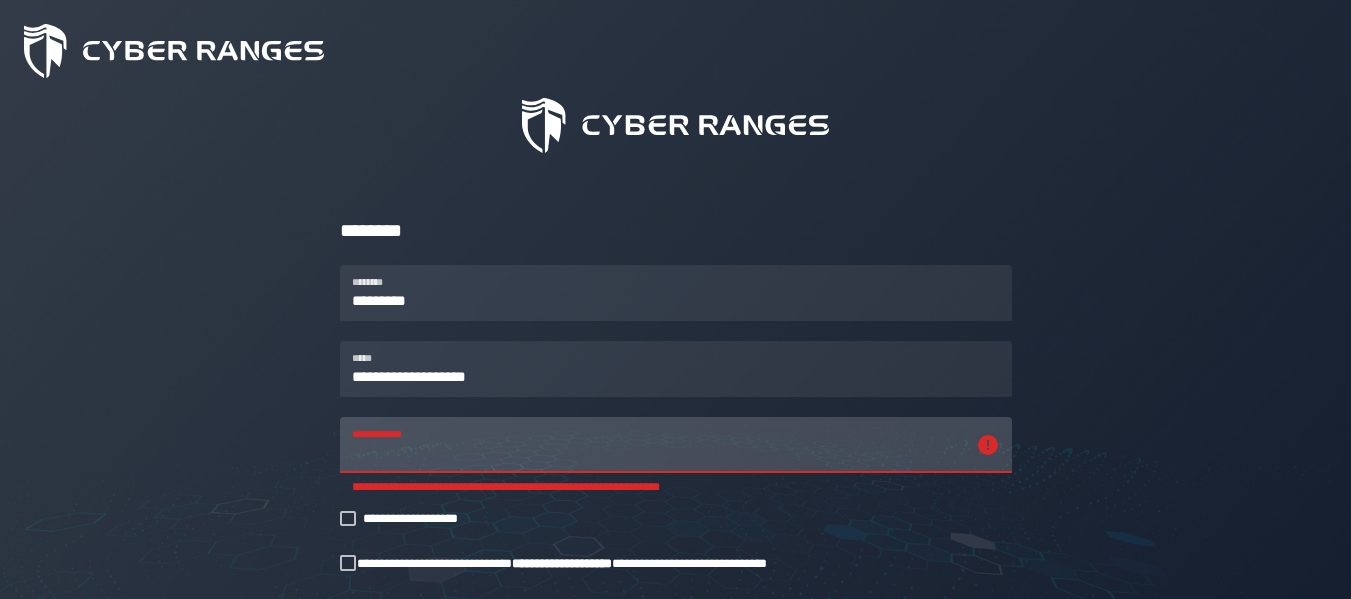 click on "[FIRST] [LAST]" at bounding box center (658, 445) 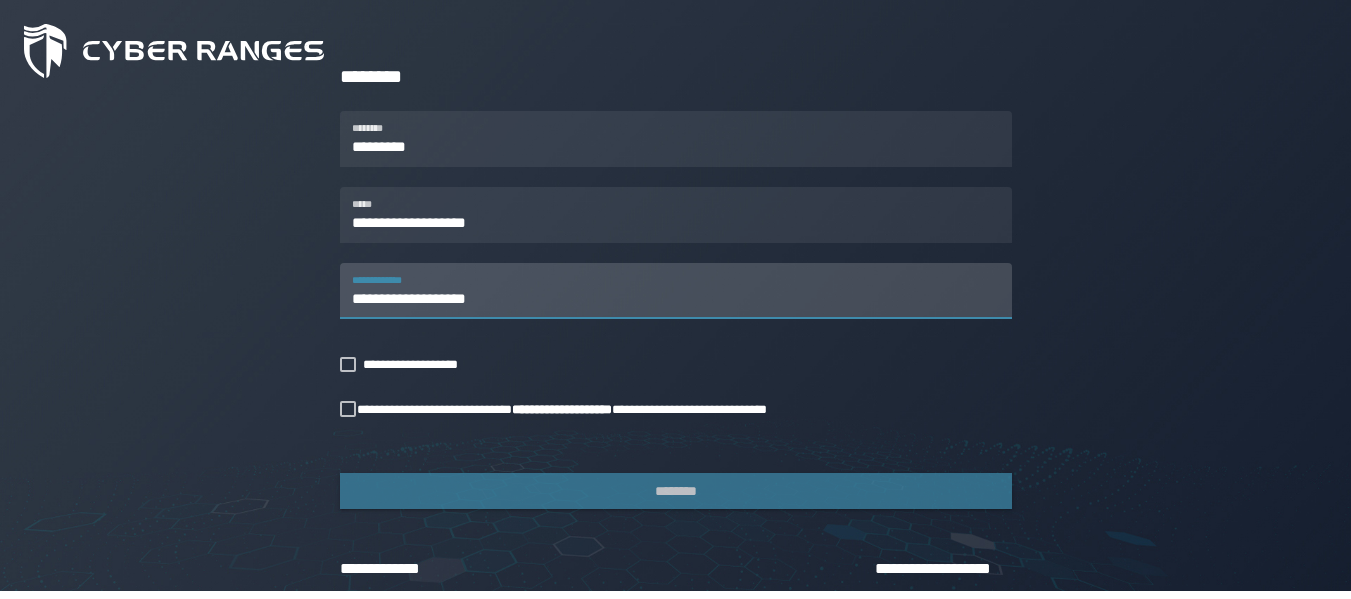scroll, scrollTop: 305, scrollLeft: 0, axis: vertical 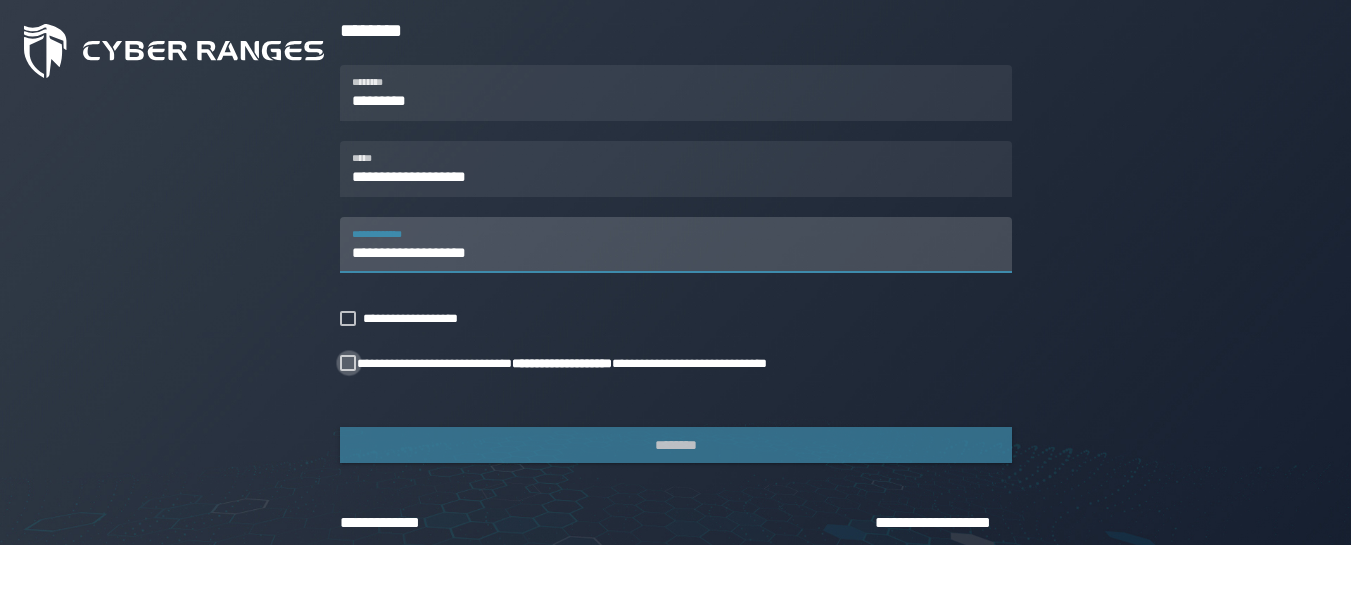 type on "**********" 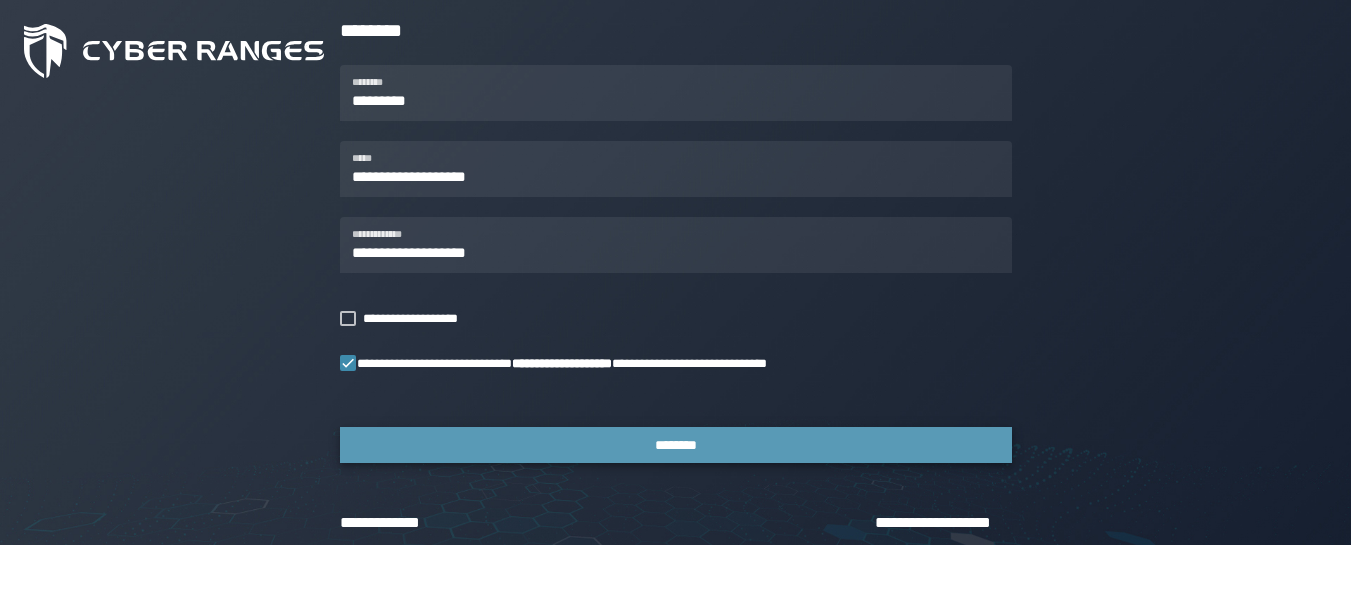 click on "********" at bounding box center [676, 445] 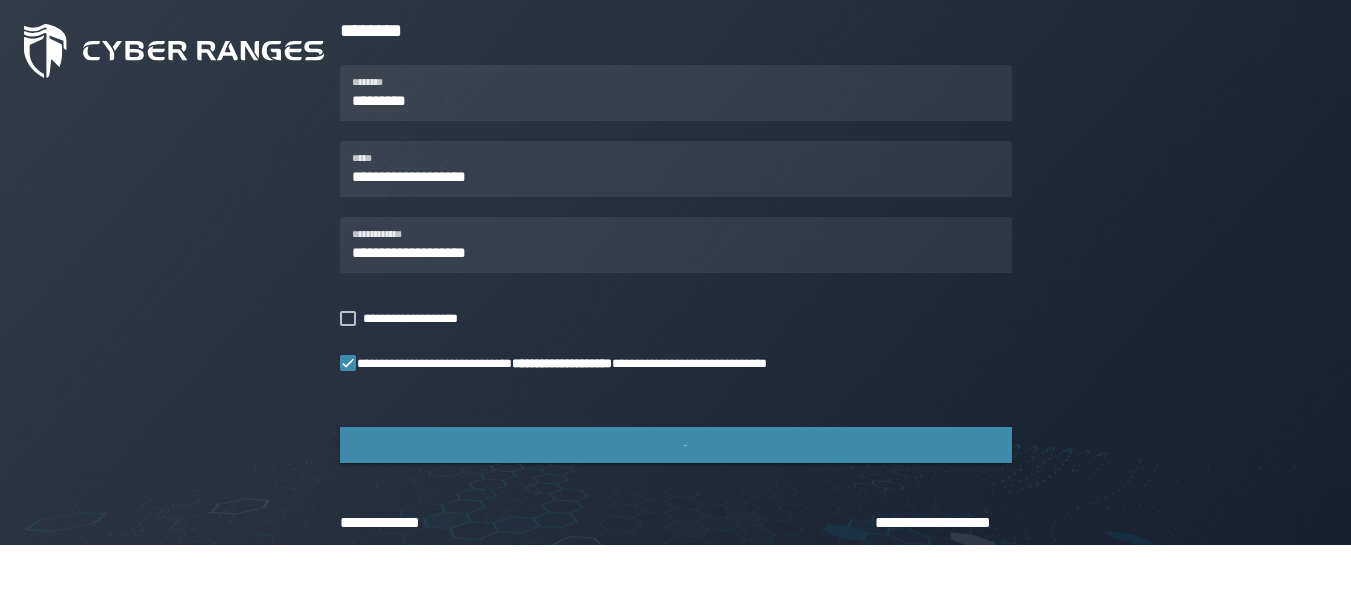 scroll, scrollTop: 0, scrollLeft: 0, axis: both 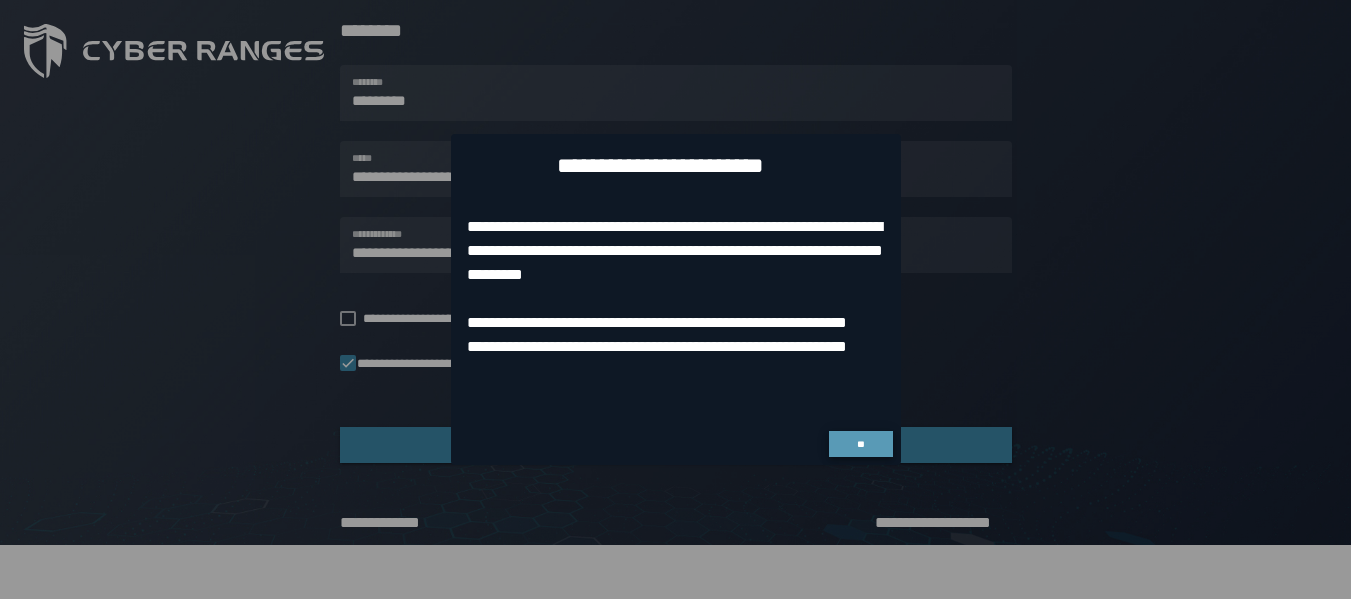 click on "**" at bounding box center [860, 444] 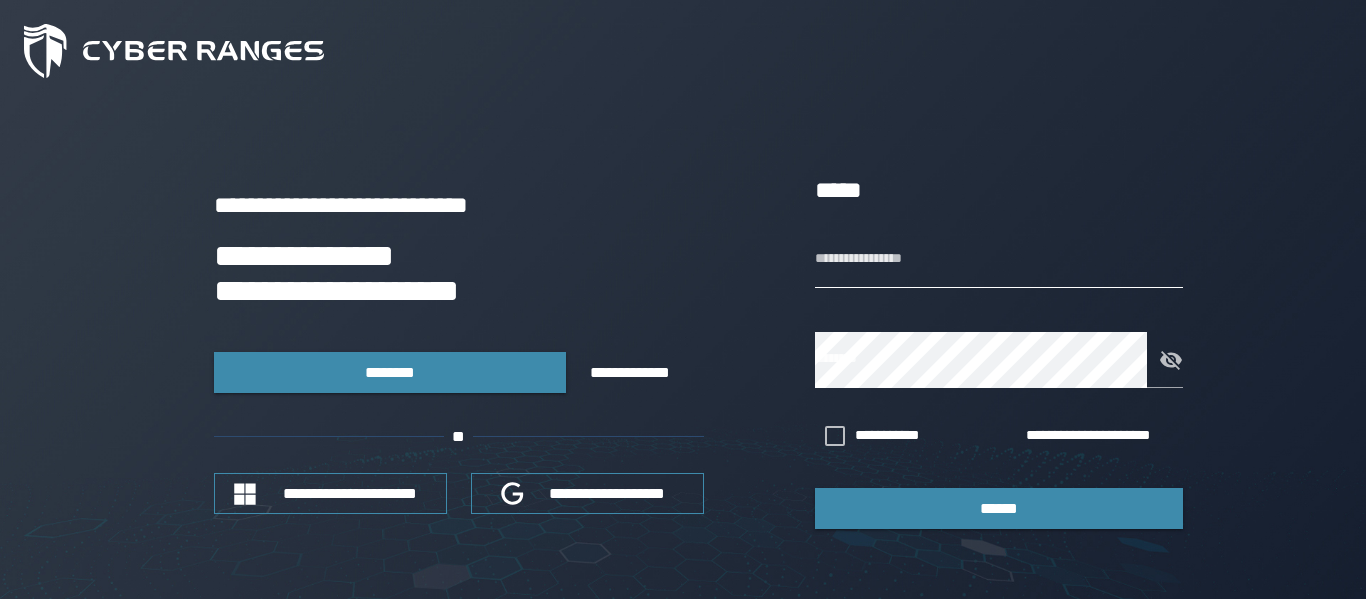 click on "**********" at bounding box center (999, 260) 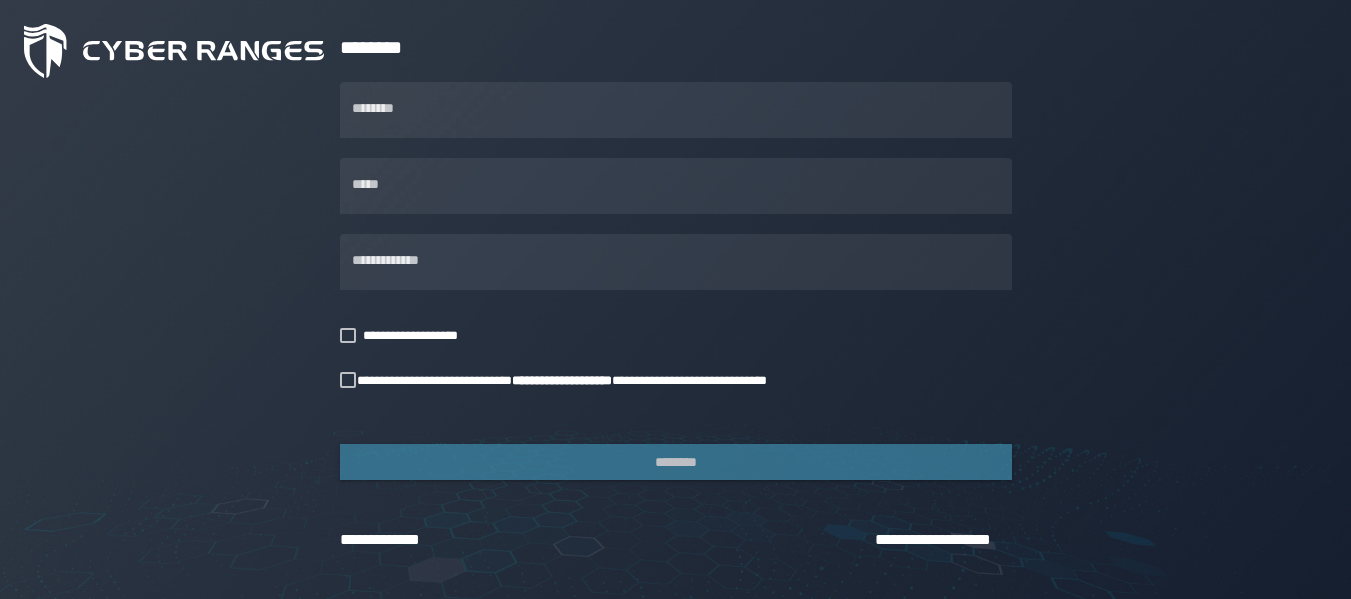 scroll, scrollTop: 305, scrollLeft: 0, axis: vertical 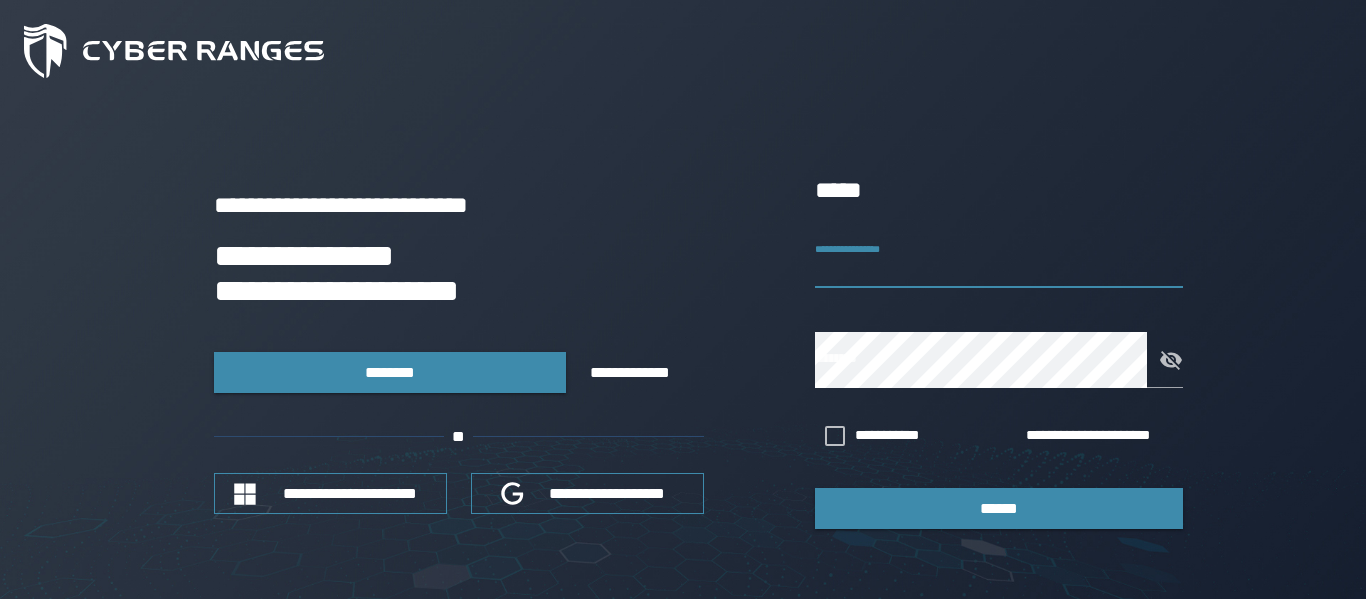 click on "**********" at bounding box center [999, 260] 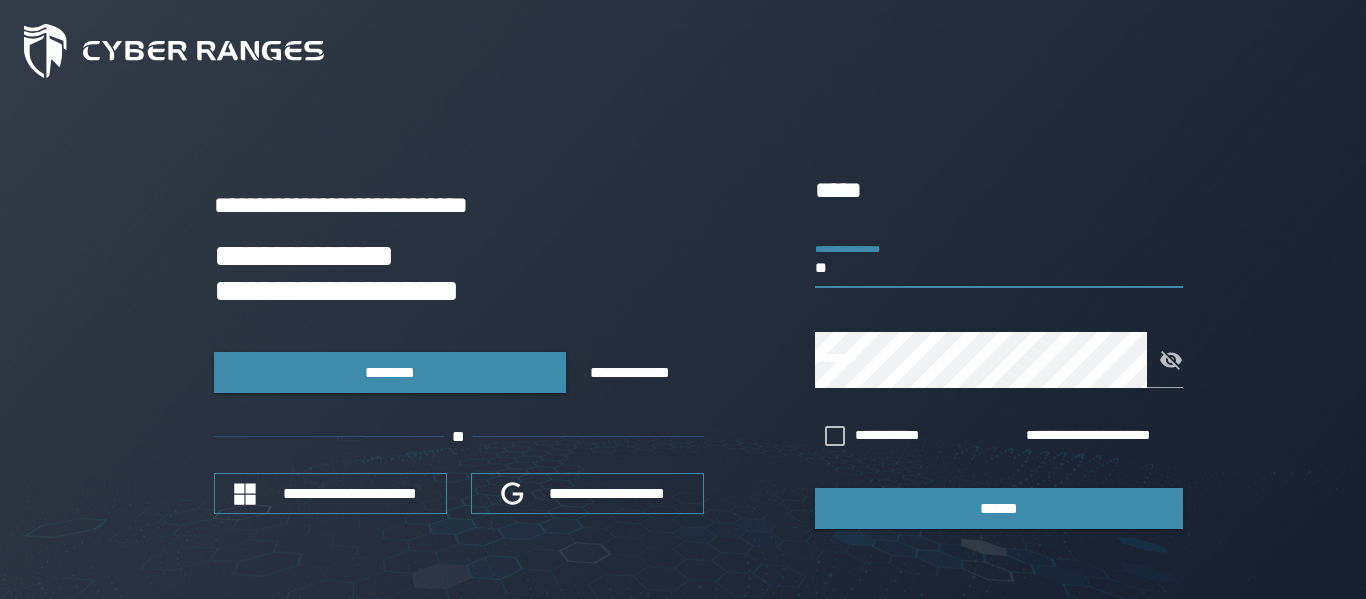 type on "*" 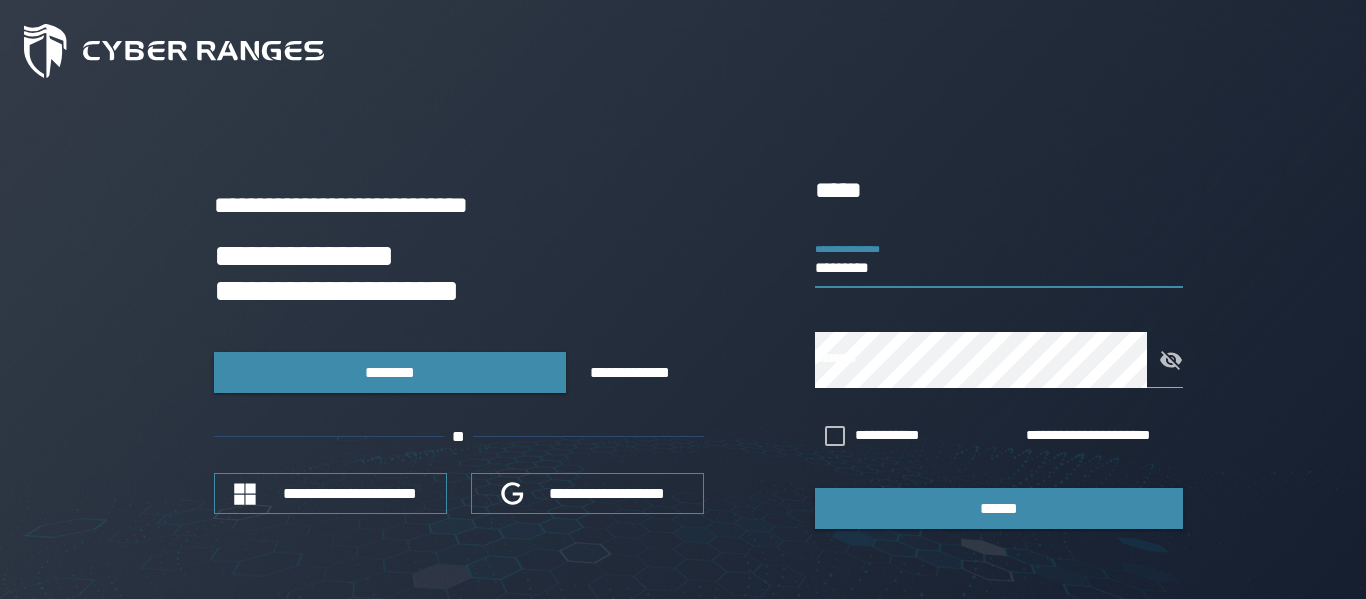 type on "*********" 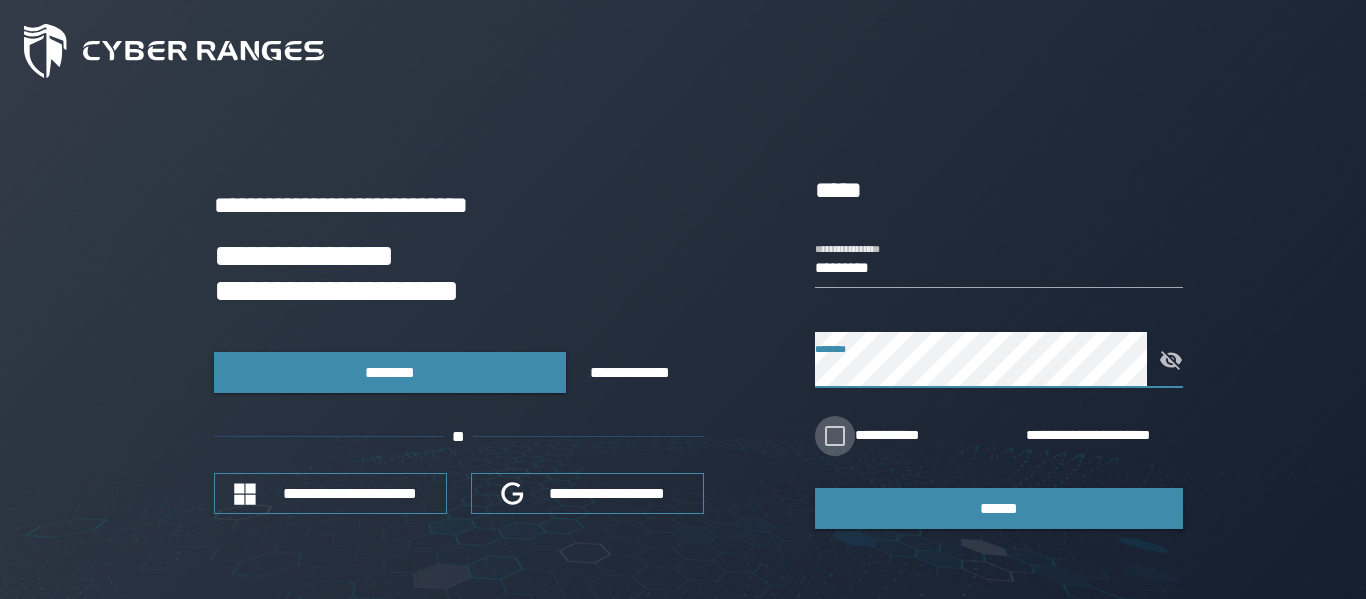click 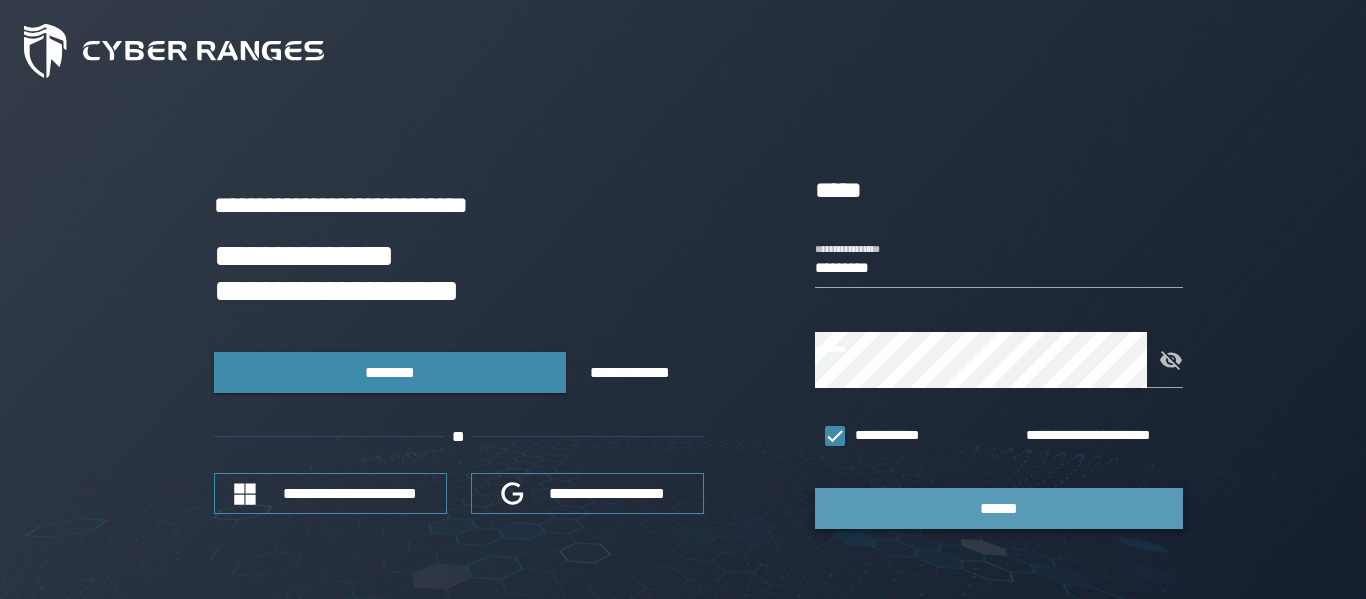 click on "******" at bounding box center (999, 508) 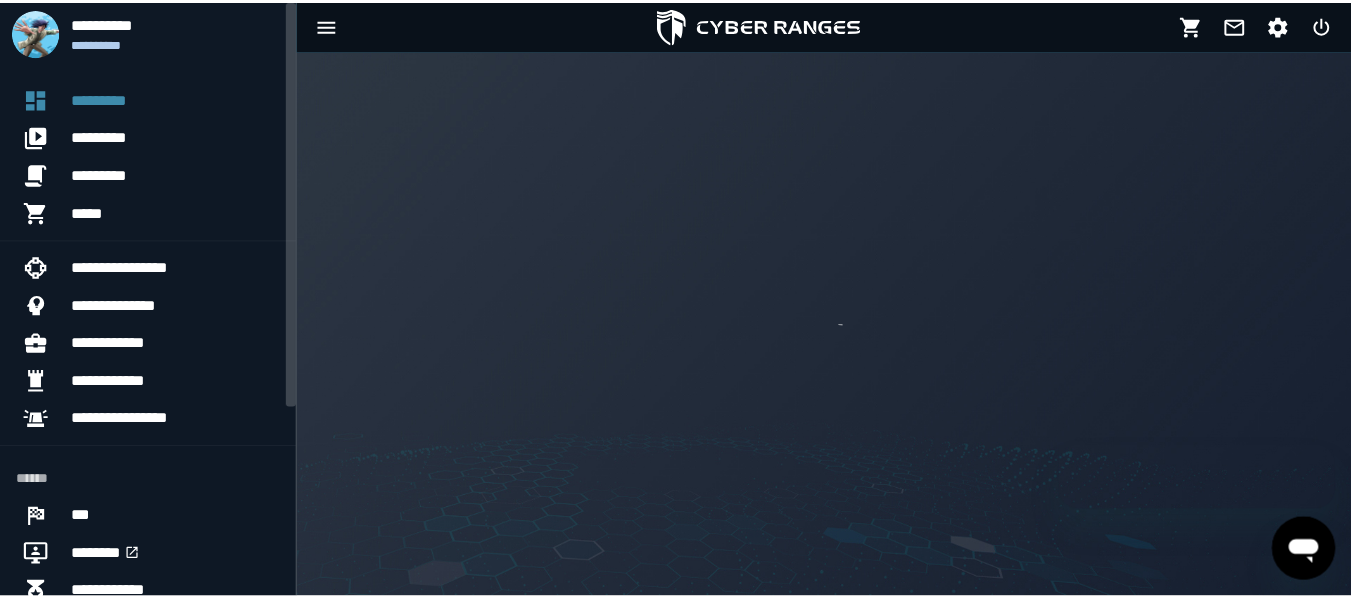 scroll, scrollTop: 0, scrollLeft: 0, axis: both 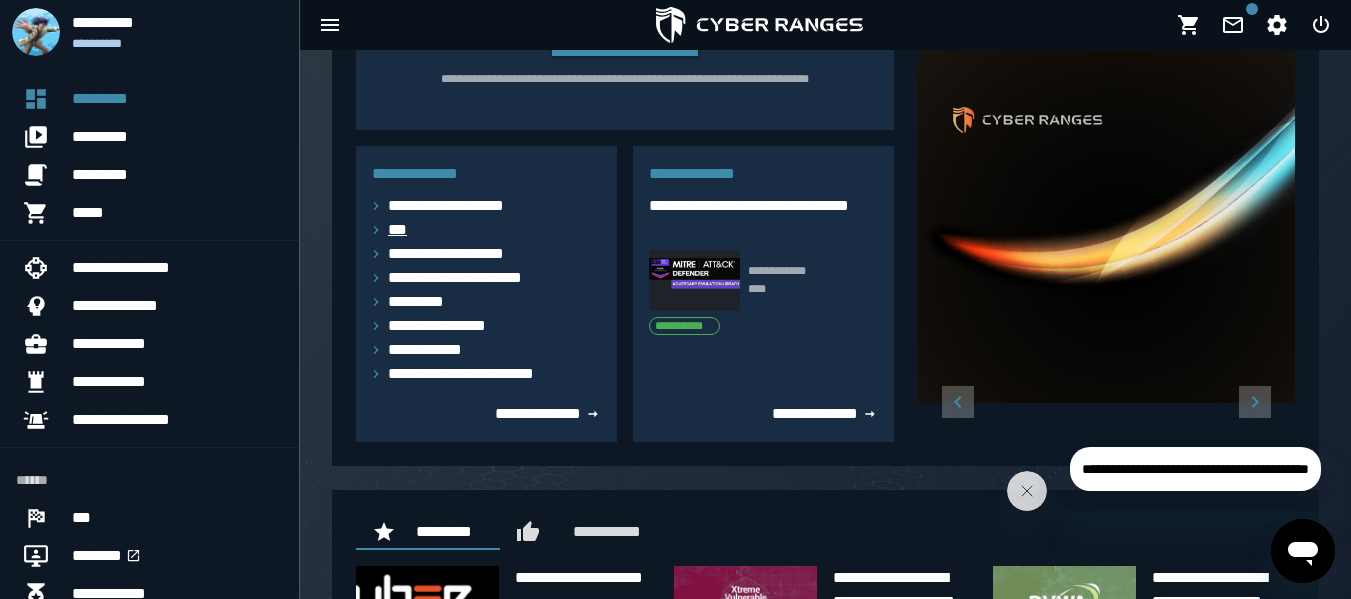 click on "***" at bounding box center [403, 230] 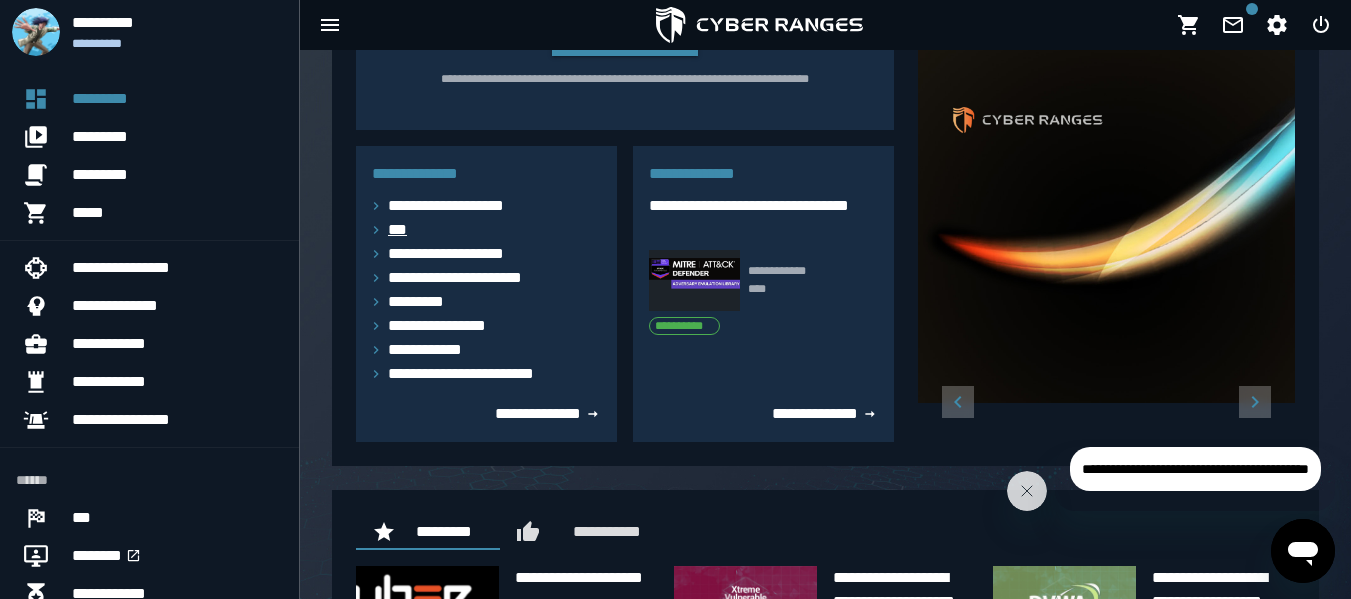 scroll, scrollTop: 0, scrollLeft: 0, axis: both 